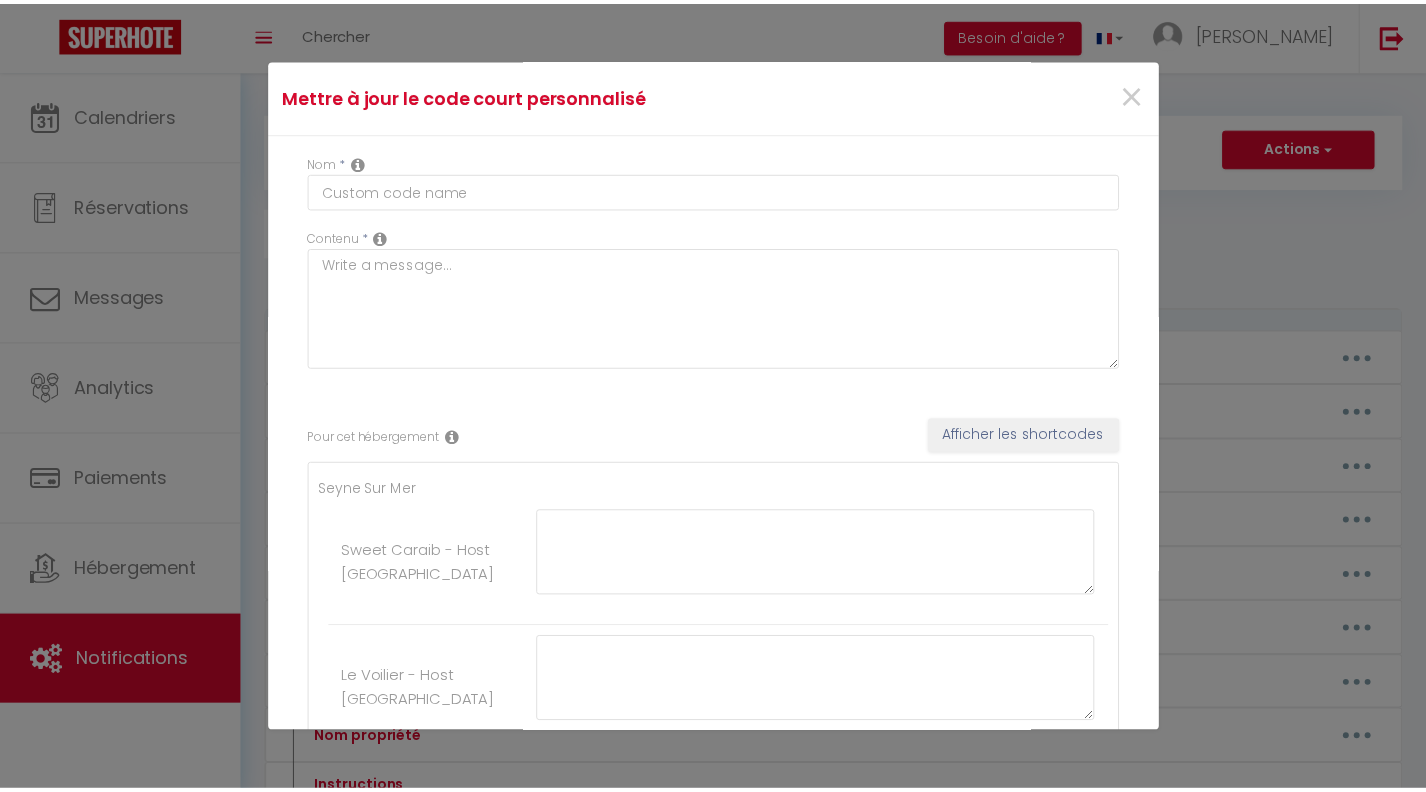scroll, scrollTop: 684, scrollLeft: 0, axis: vertical 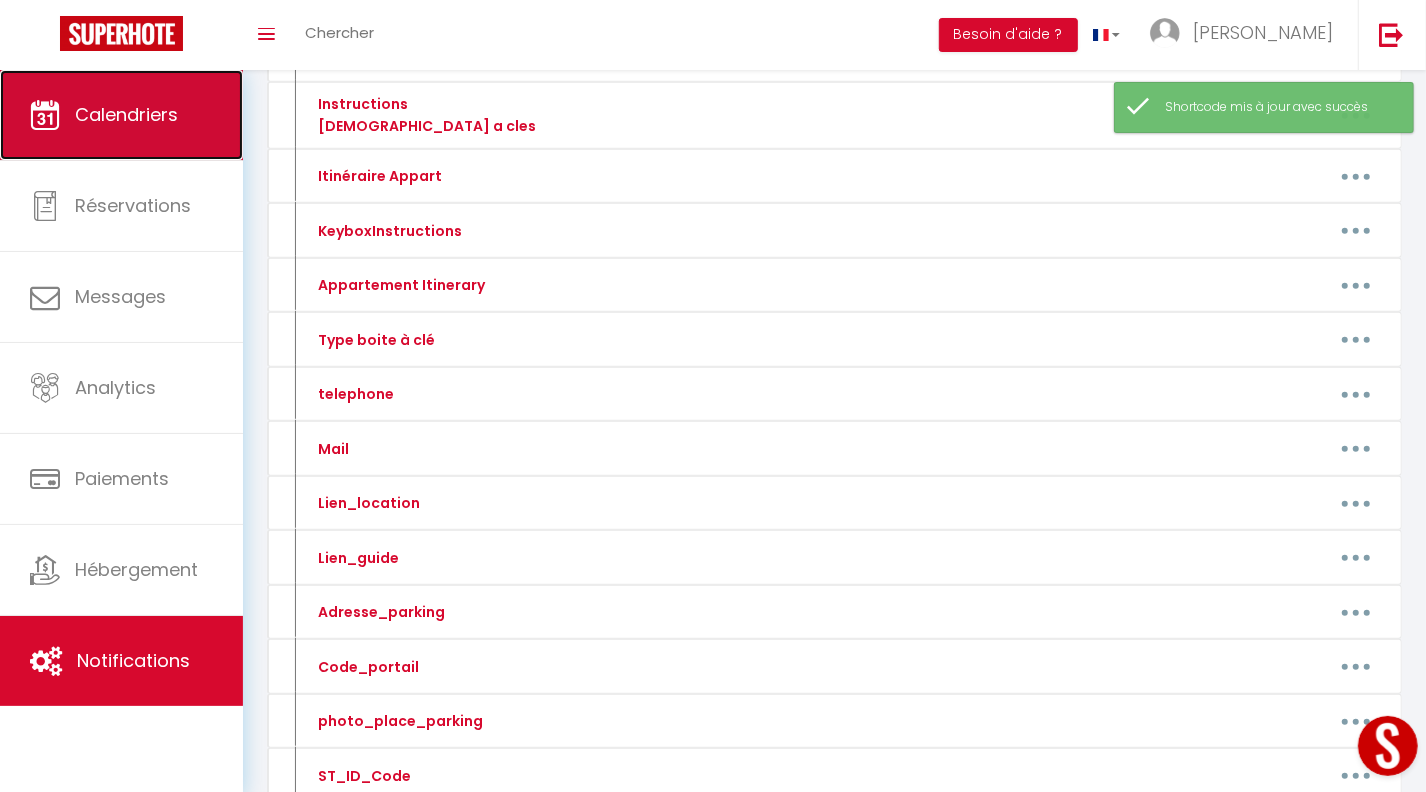 click on "Calendriers" at bounding box center (121, 115) 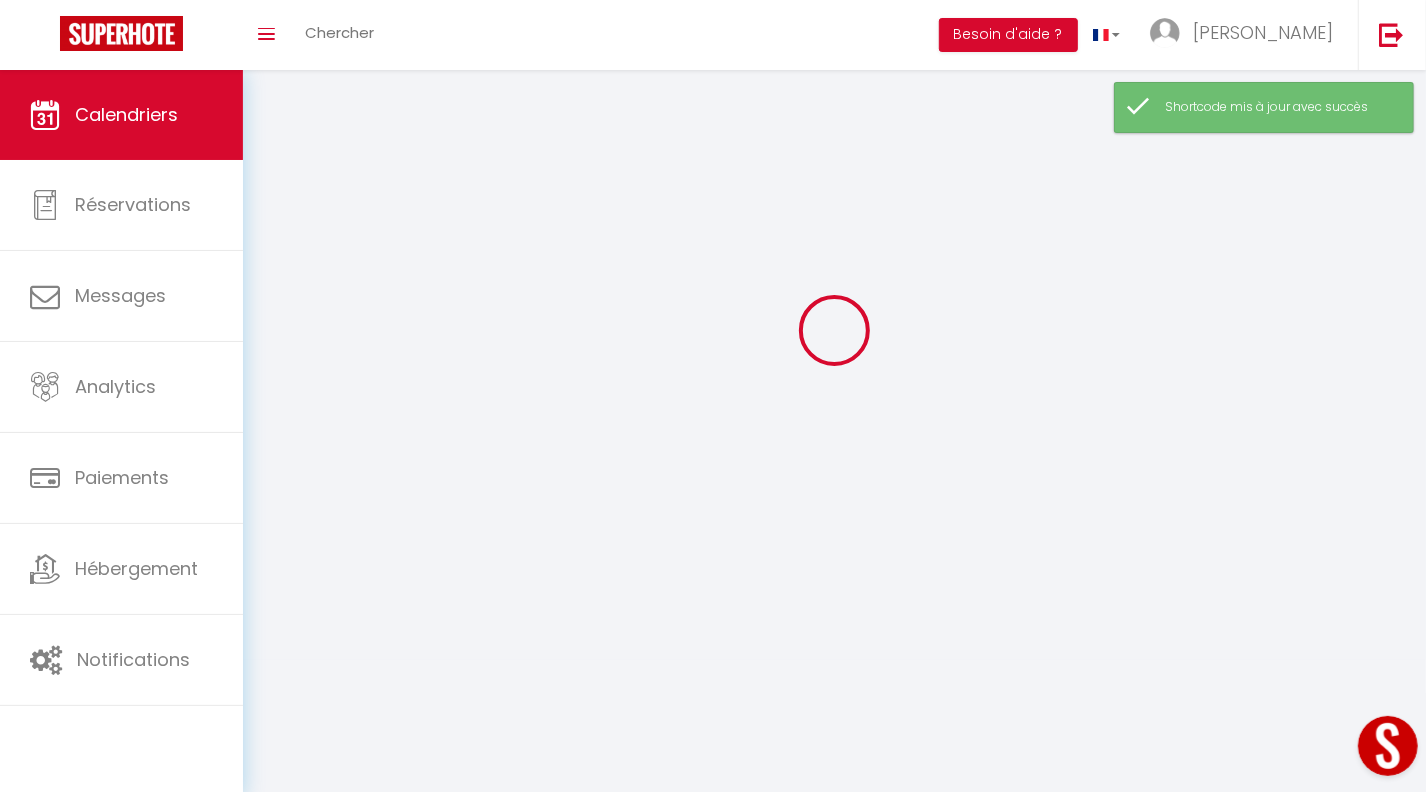 scroll, scrollTop: 0, scrollLeft: 0, axis: both 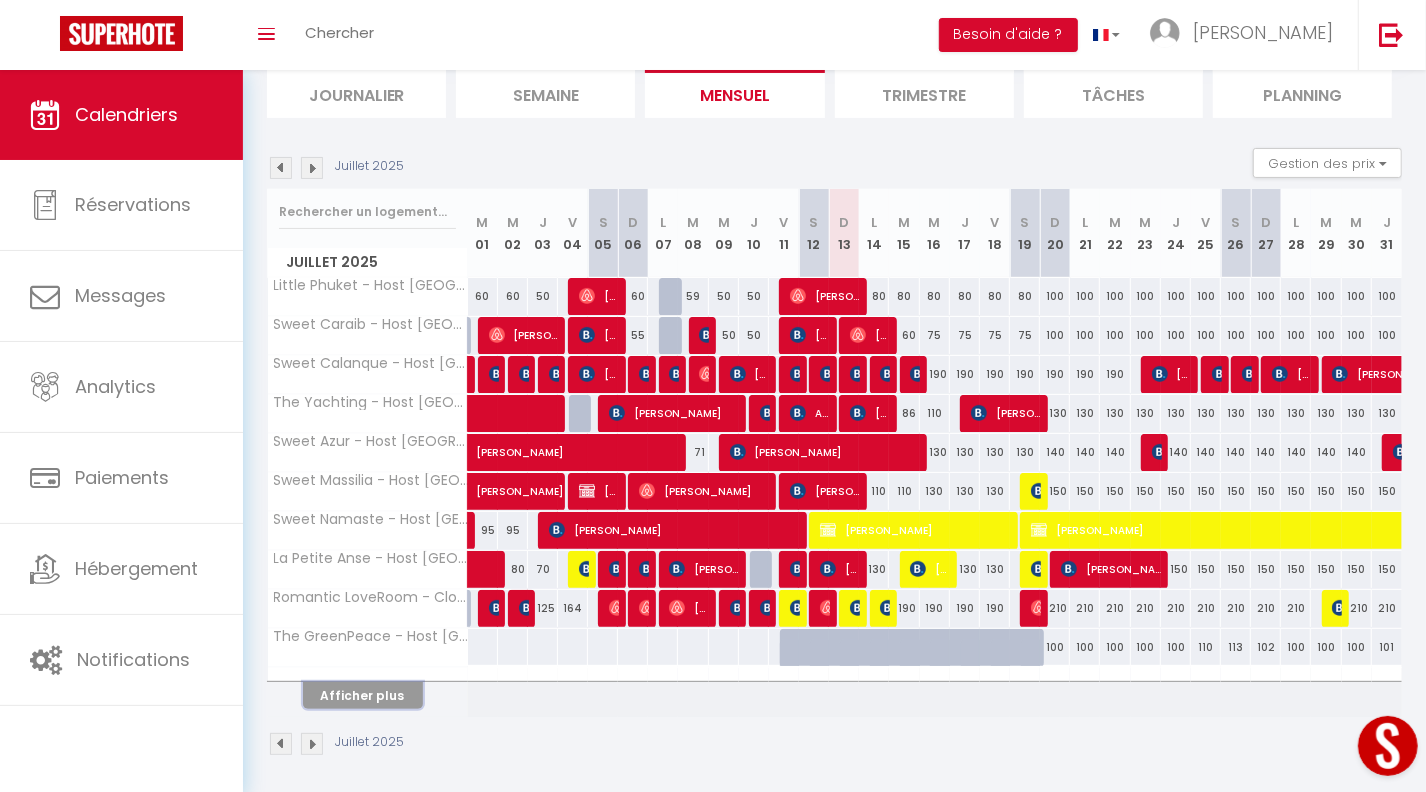 click on "Afficher plus" at bounding box center [363, 695] 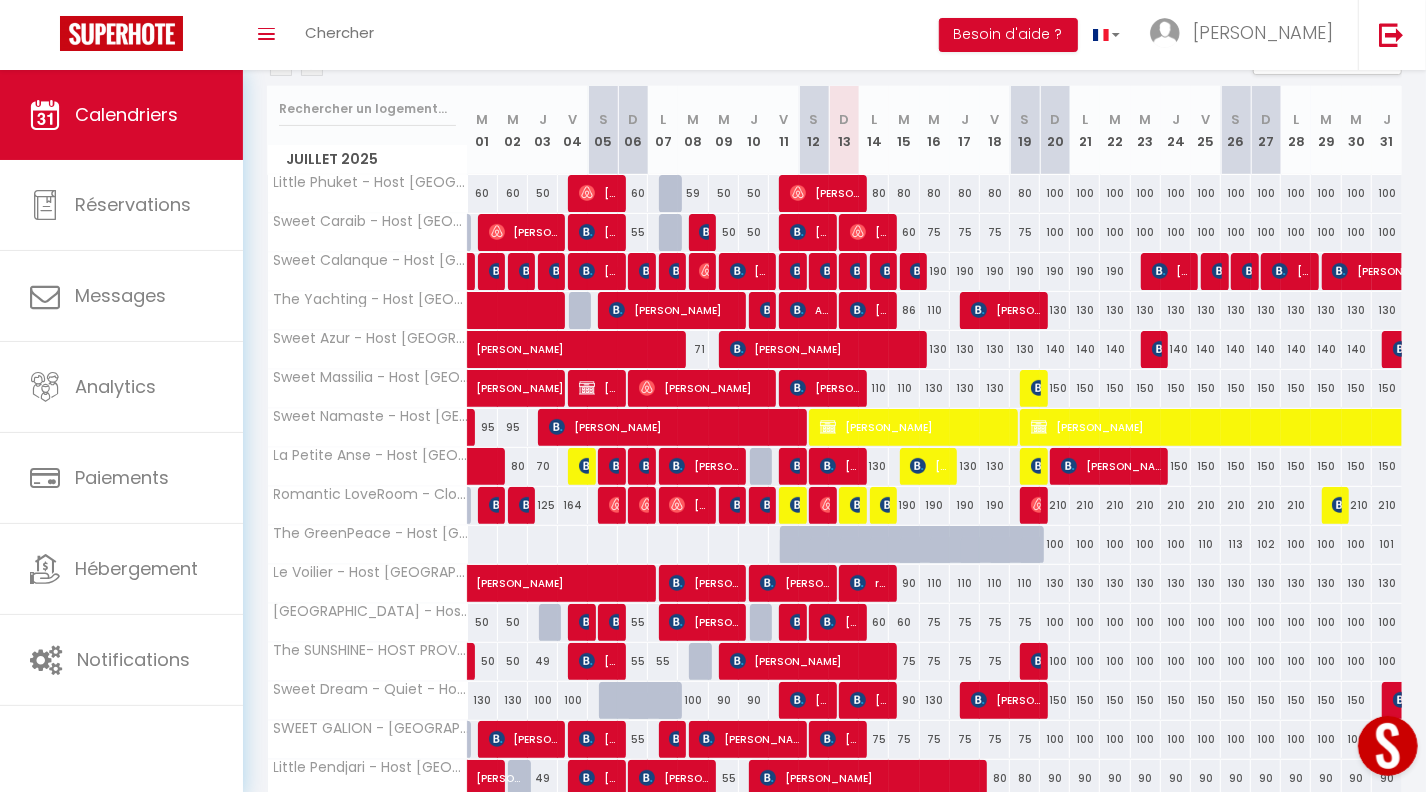 scroll, scrollTop: 239, scrollLeft: 0, axis: vertical 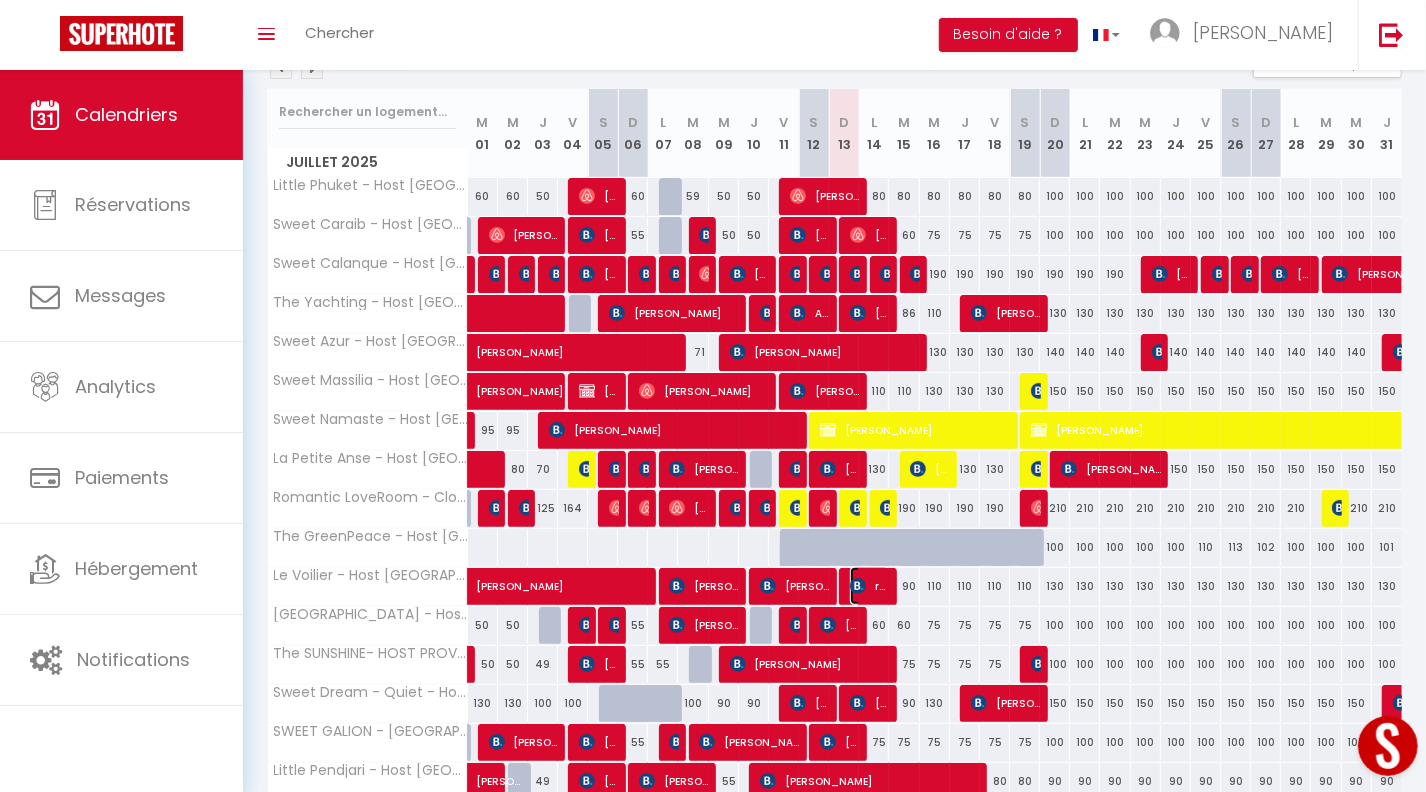 click on "redha khitser" at bounding box center [870, 586] 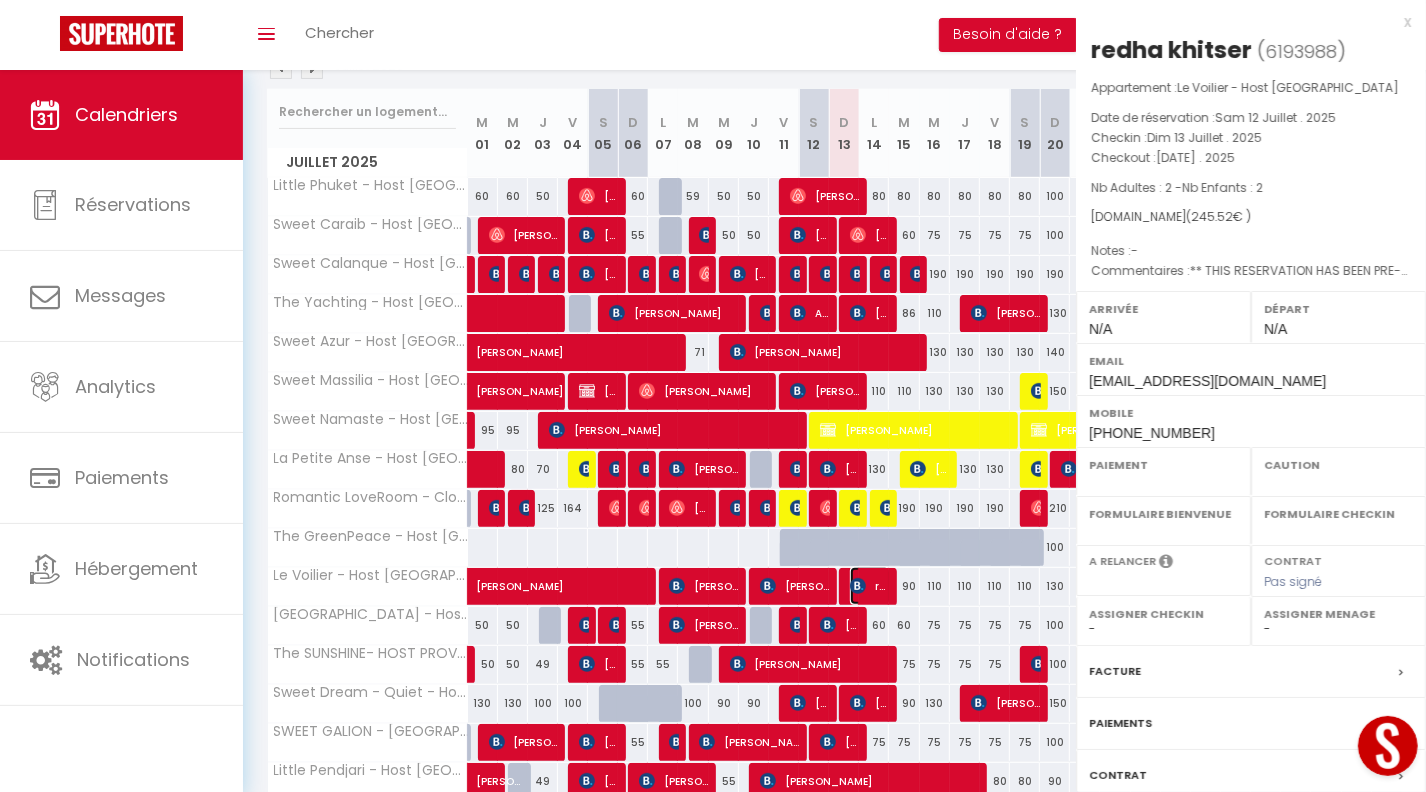 select on "OK" 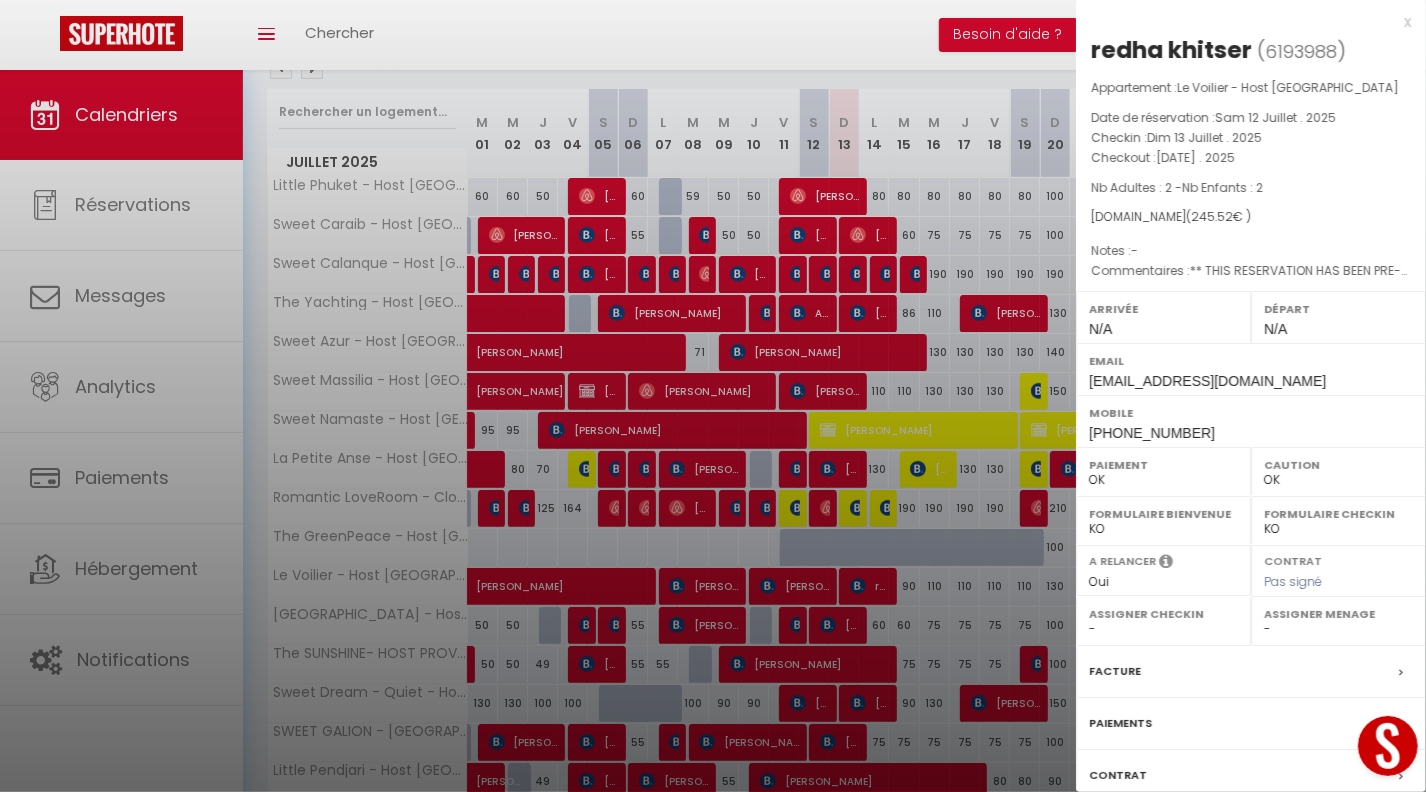 click at bounding box center (1383, 749) 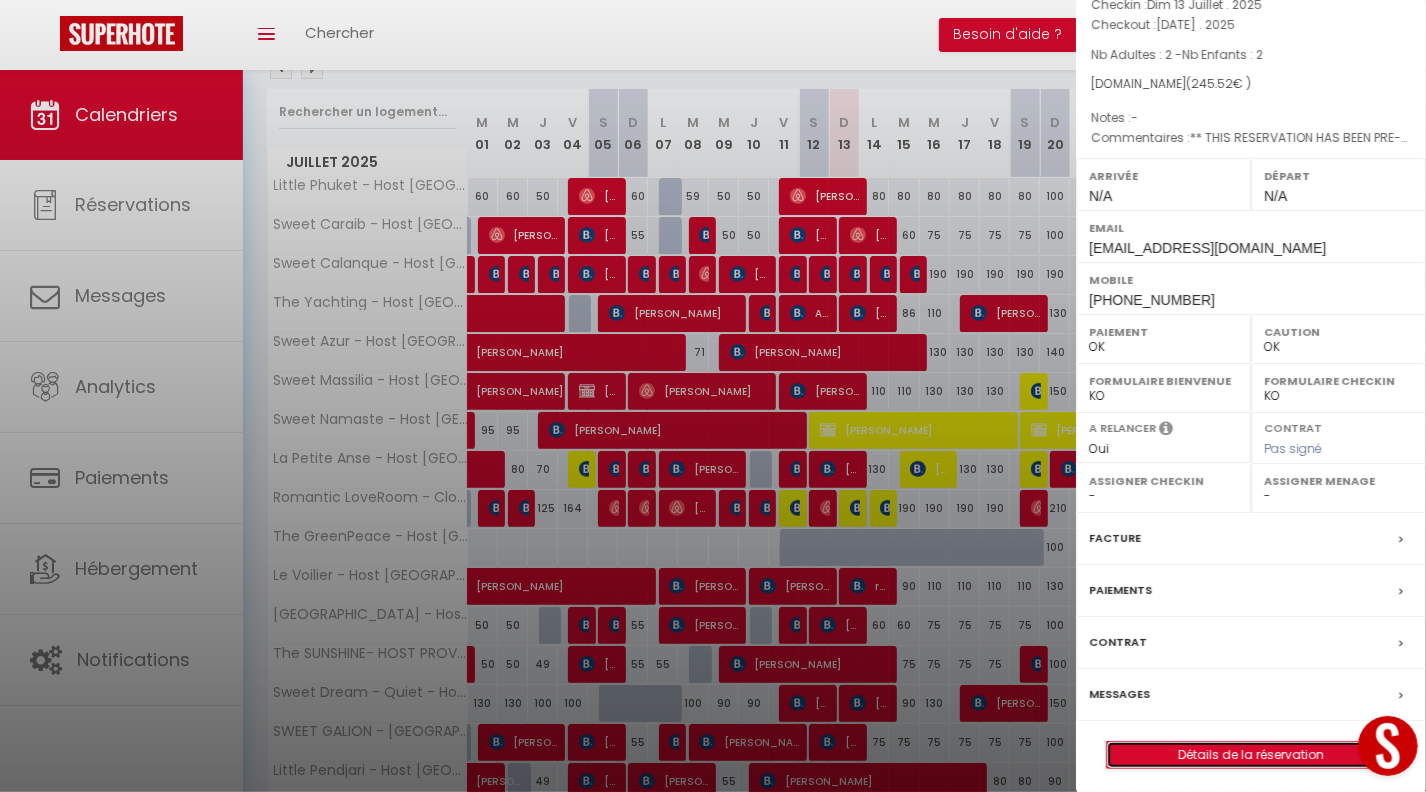 click on "Détails de la réservation" at bounding box center [1251, 755] 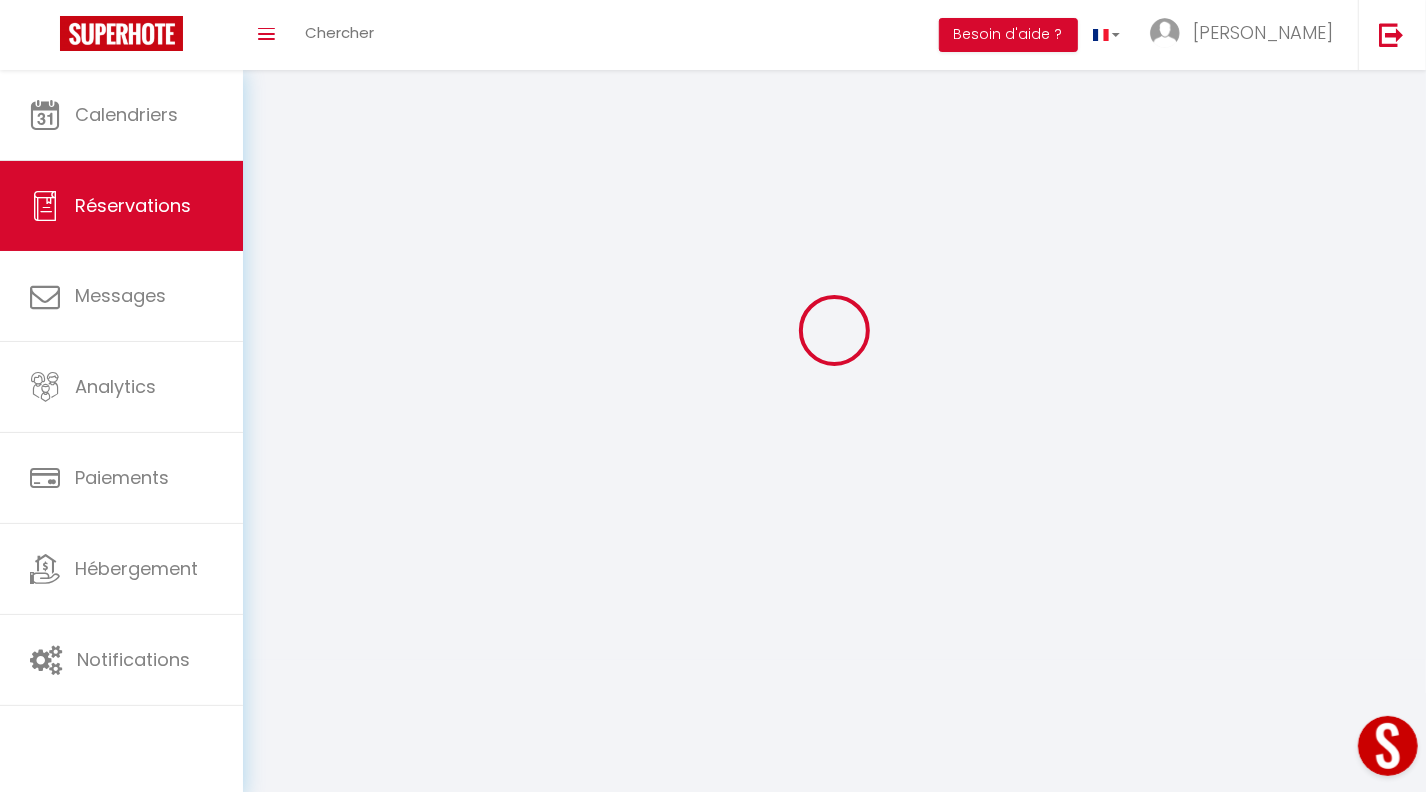 scroll, scrollTop: 0, scrollLeft: 0, axis: both 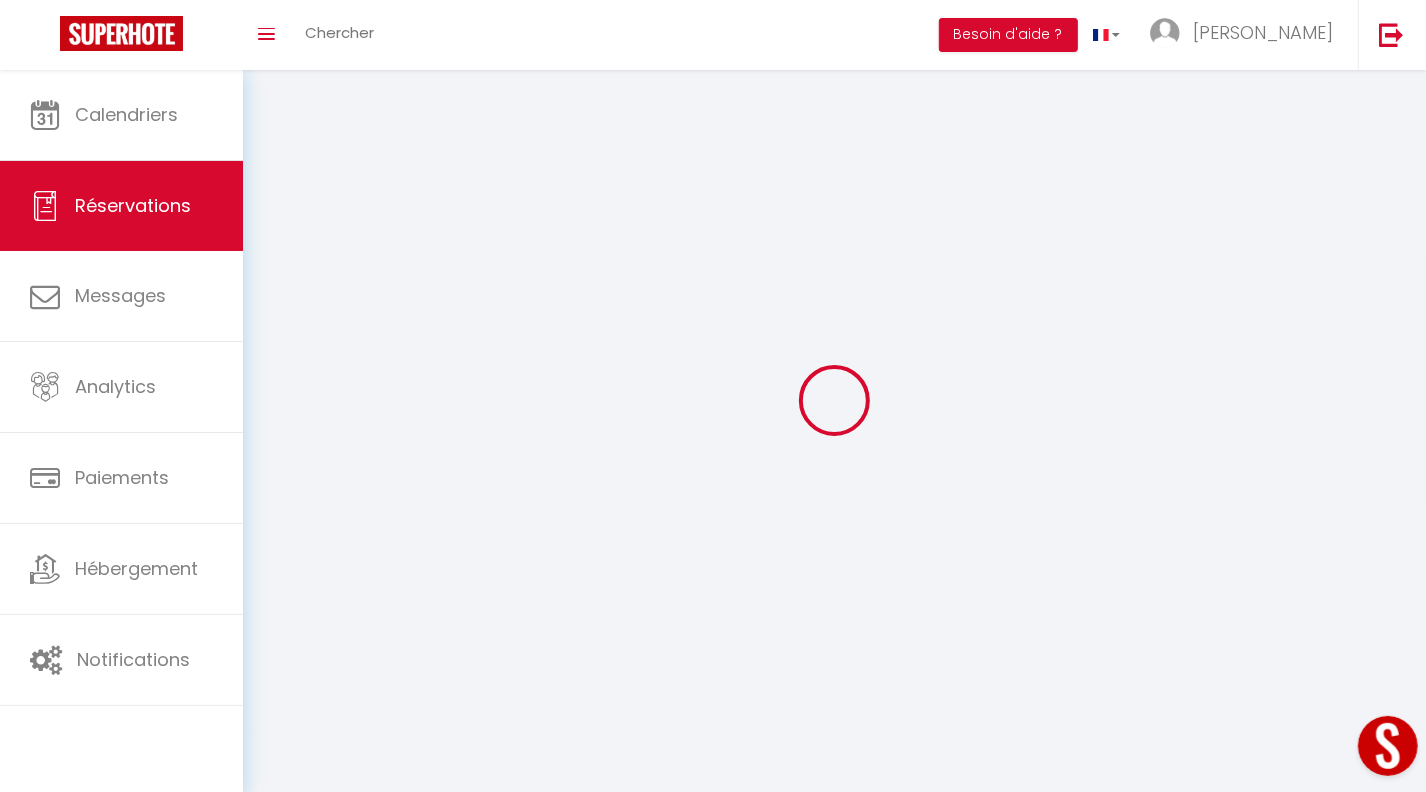 select 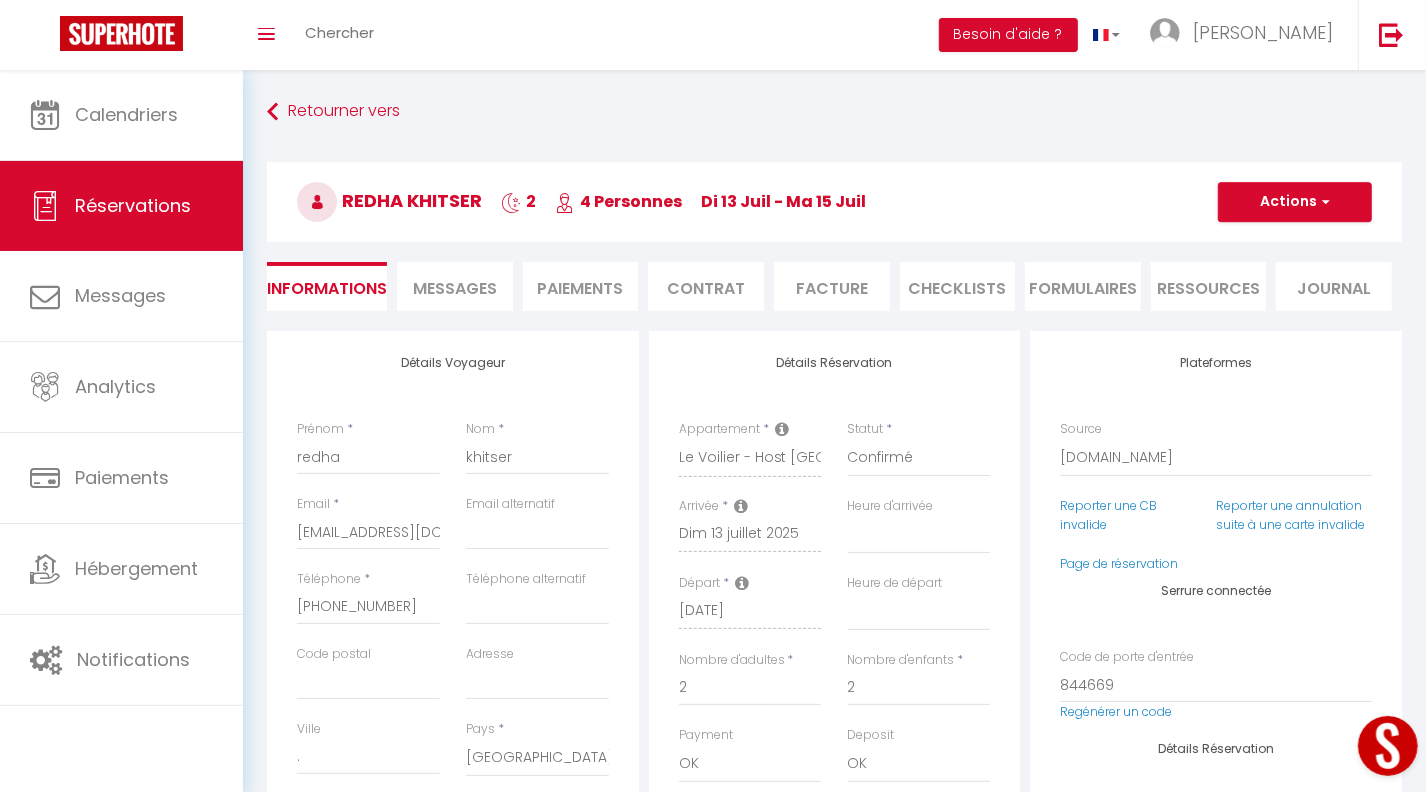 type on "35" 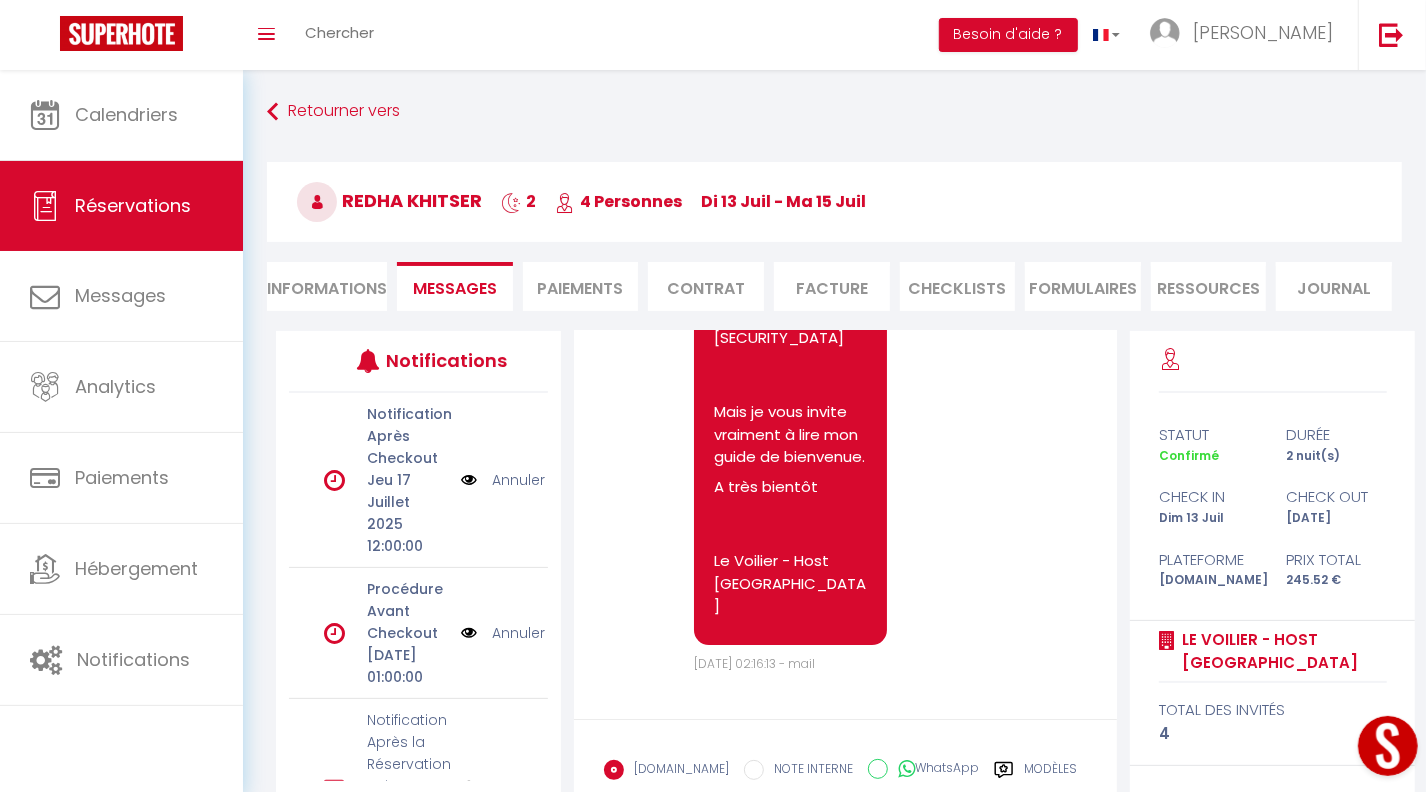 scroll, scrollTop: 9502, scrollLeft: 0, axis: vertical 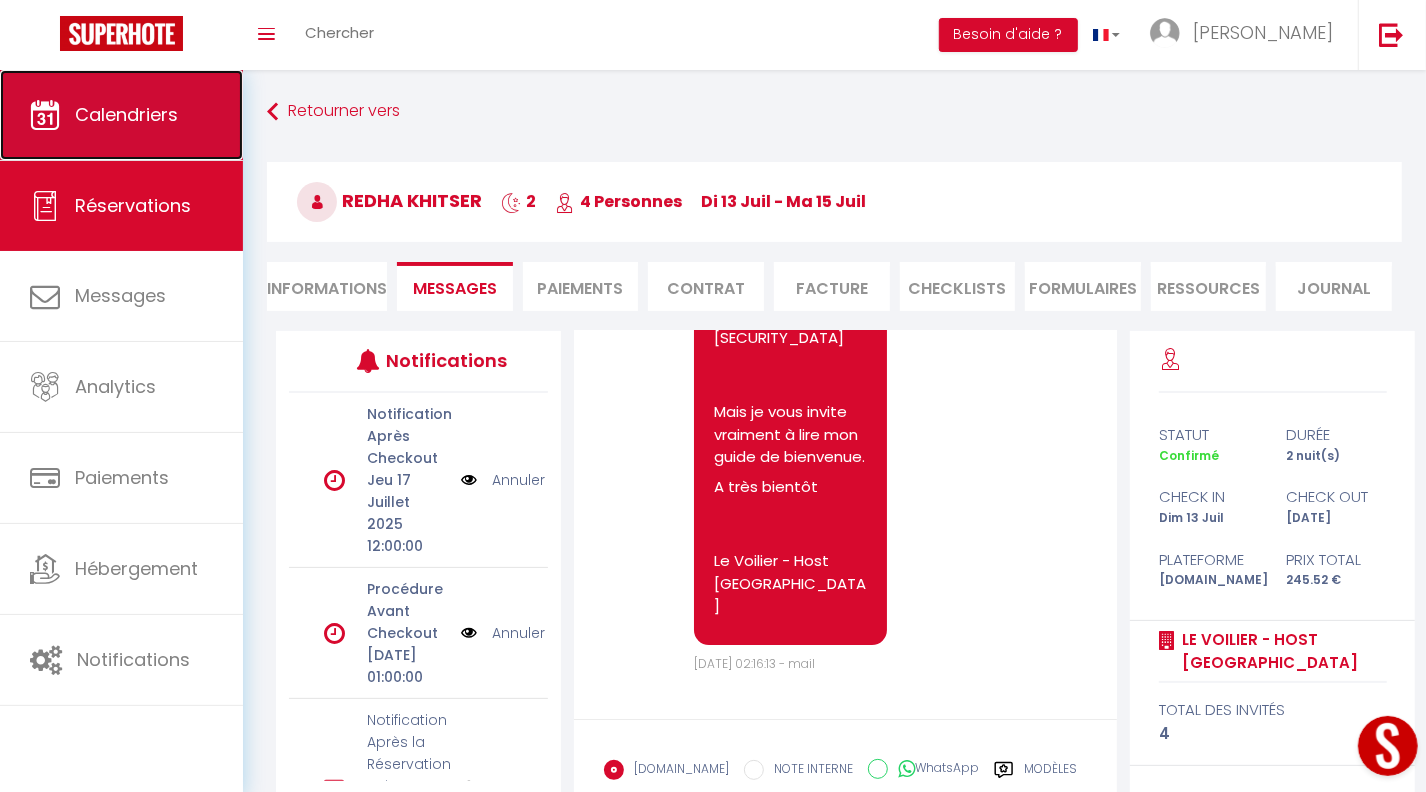 click on "Calendriers" at bounding box center [126, 114] 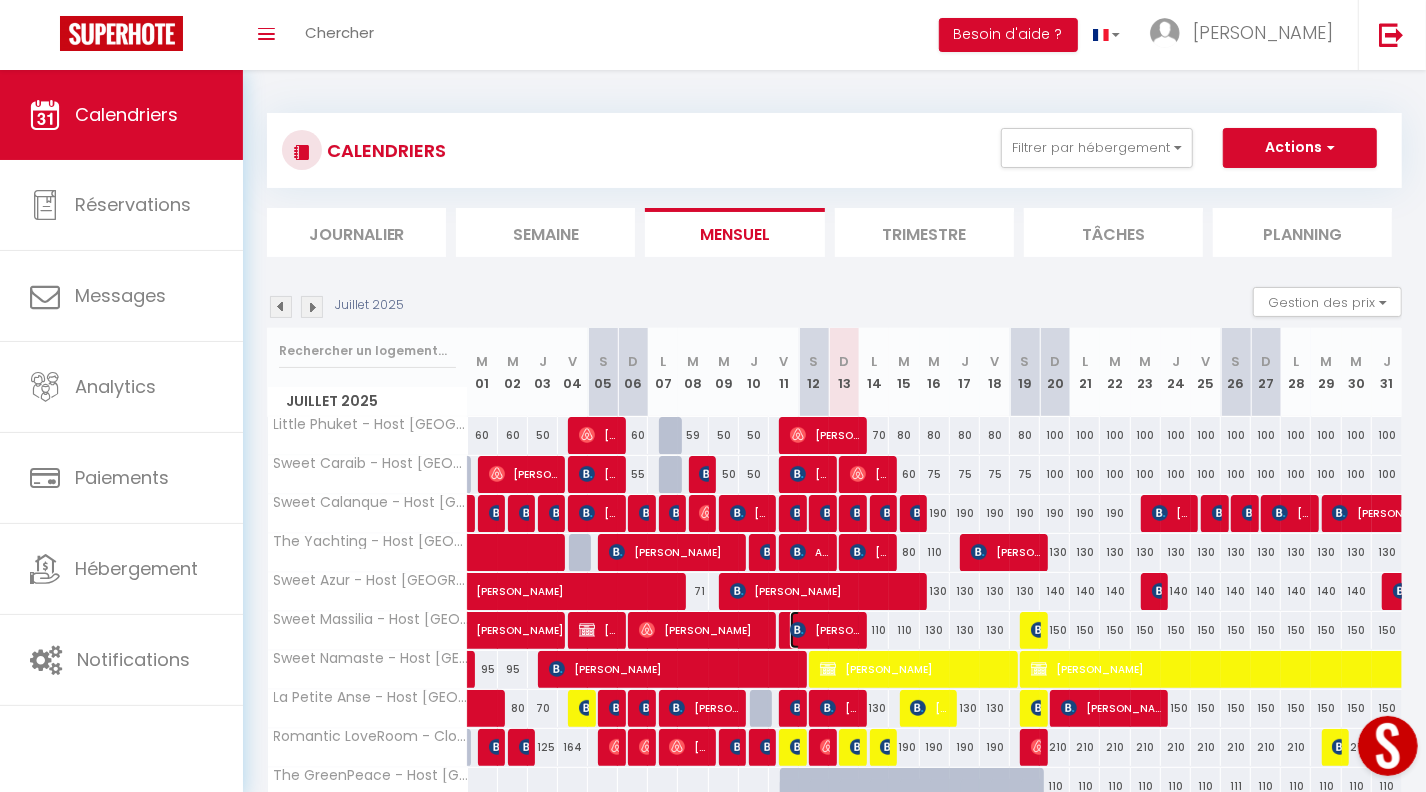 click on "[PERSON_NAME]" at bounding box center (825, 630) 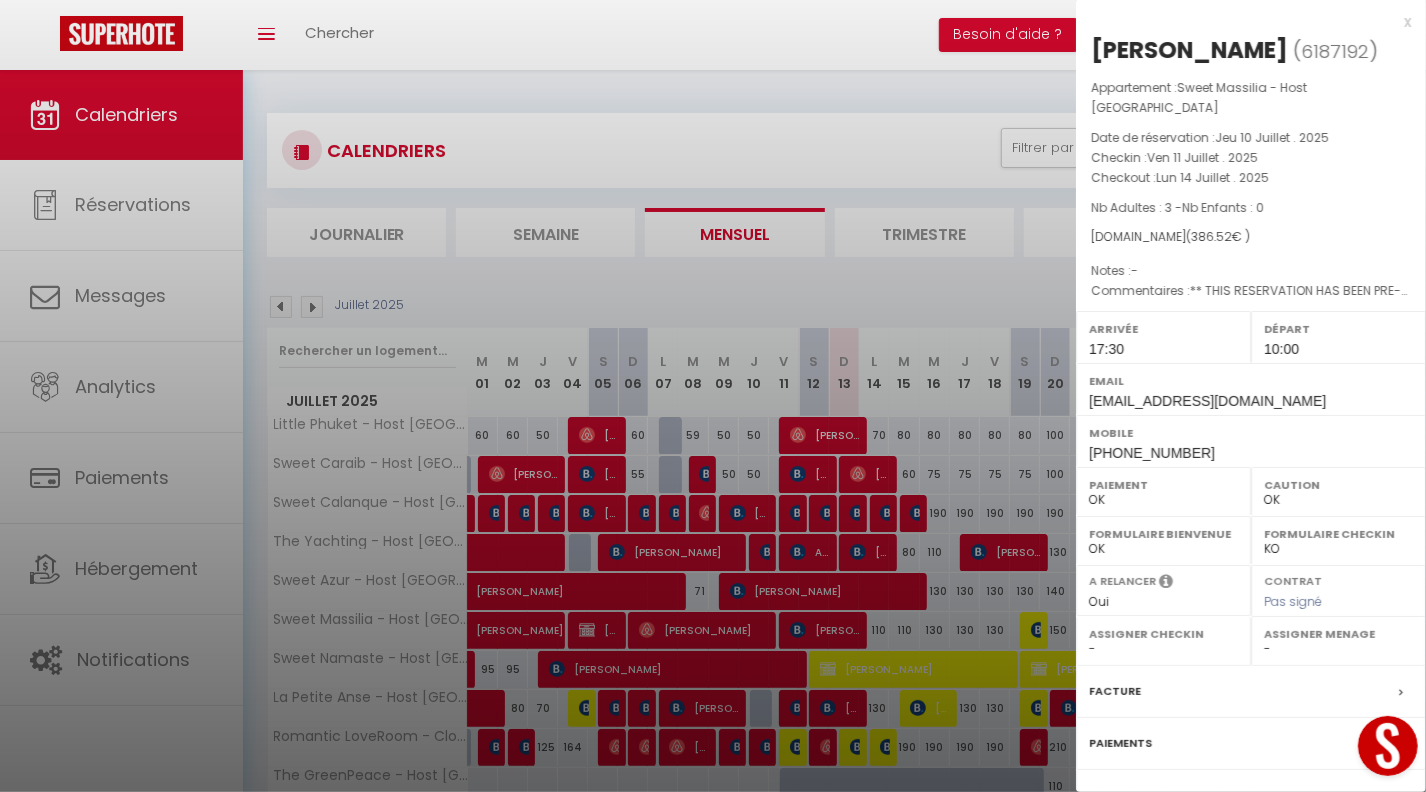 click on "x" at bounding box center (1243, 22) 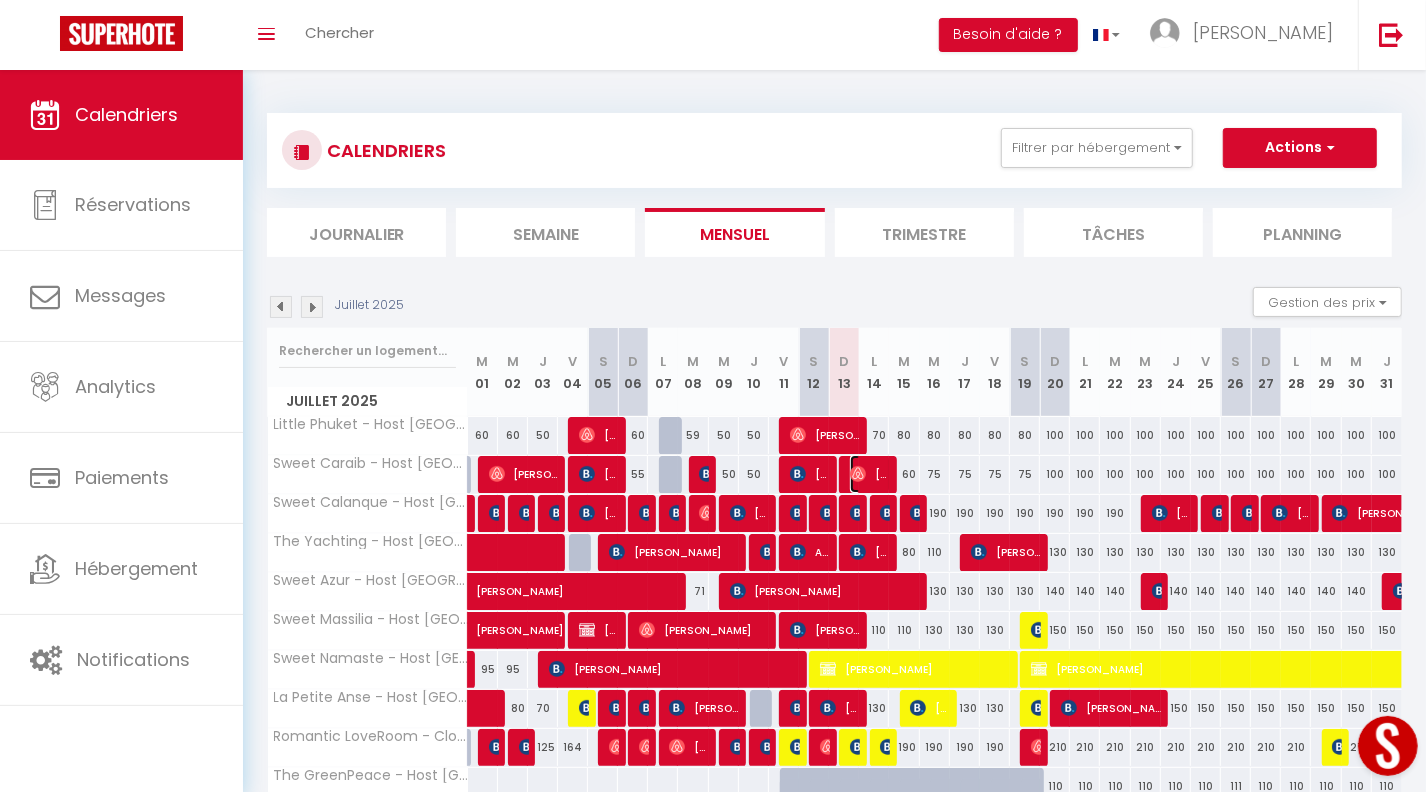 click on "[PERSON_NAME]" at bounding box center [870, 474] 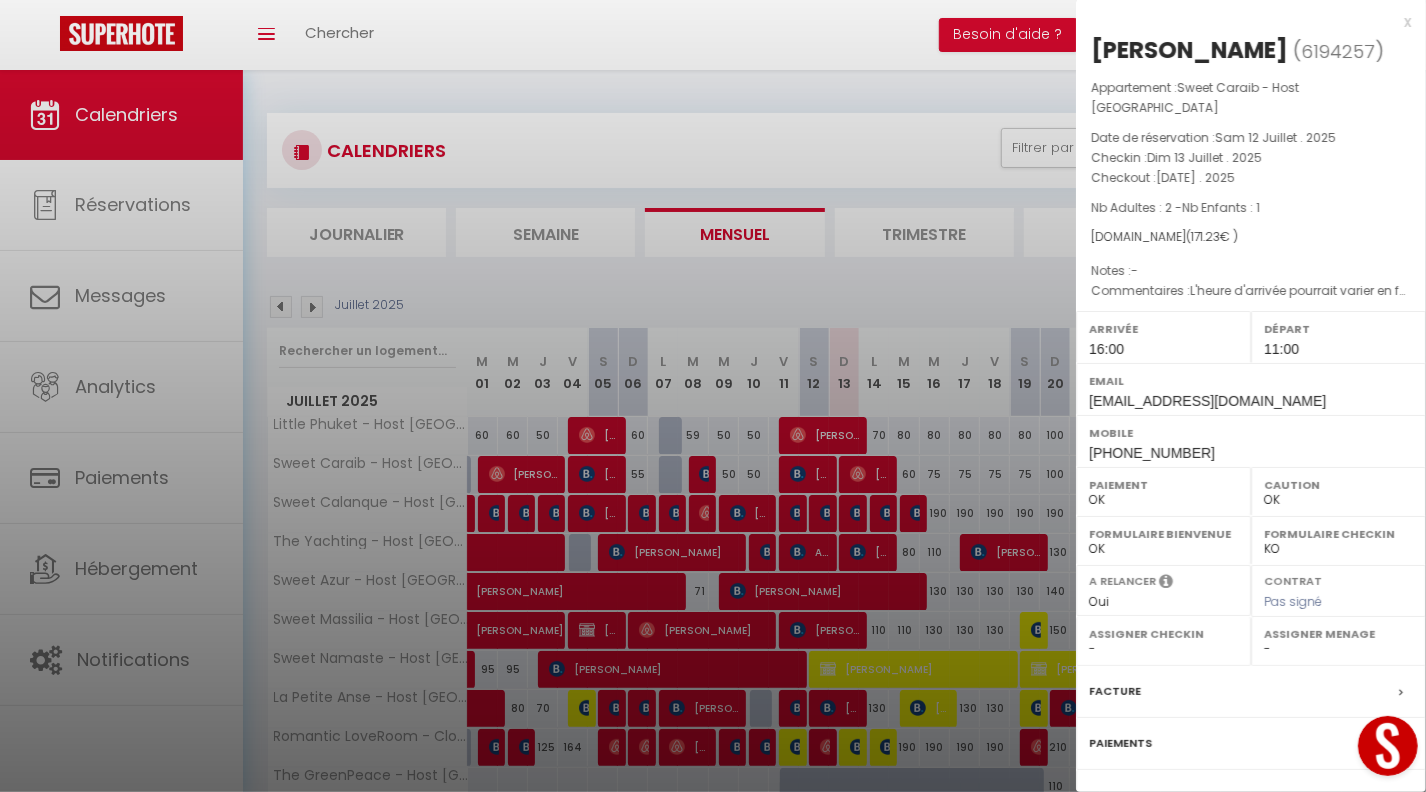 click at bounding box center (713, 396) 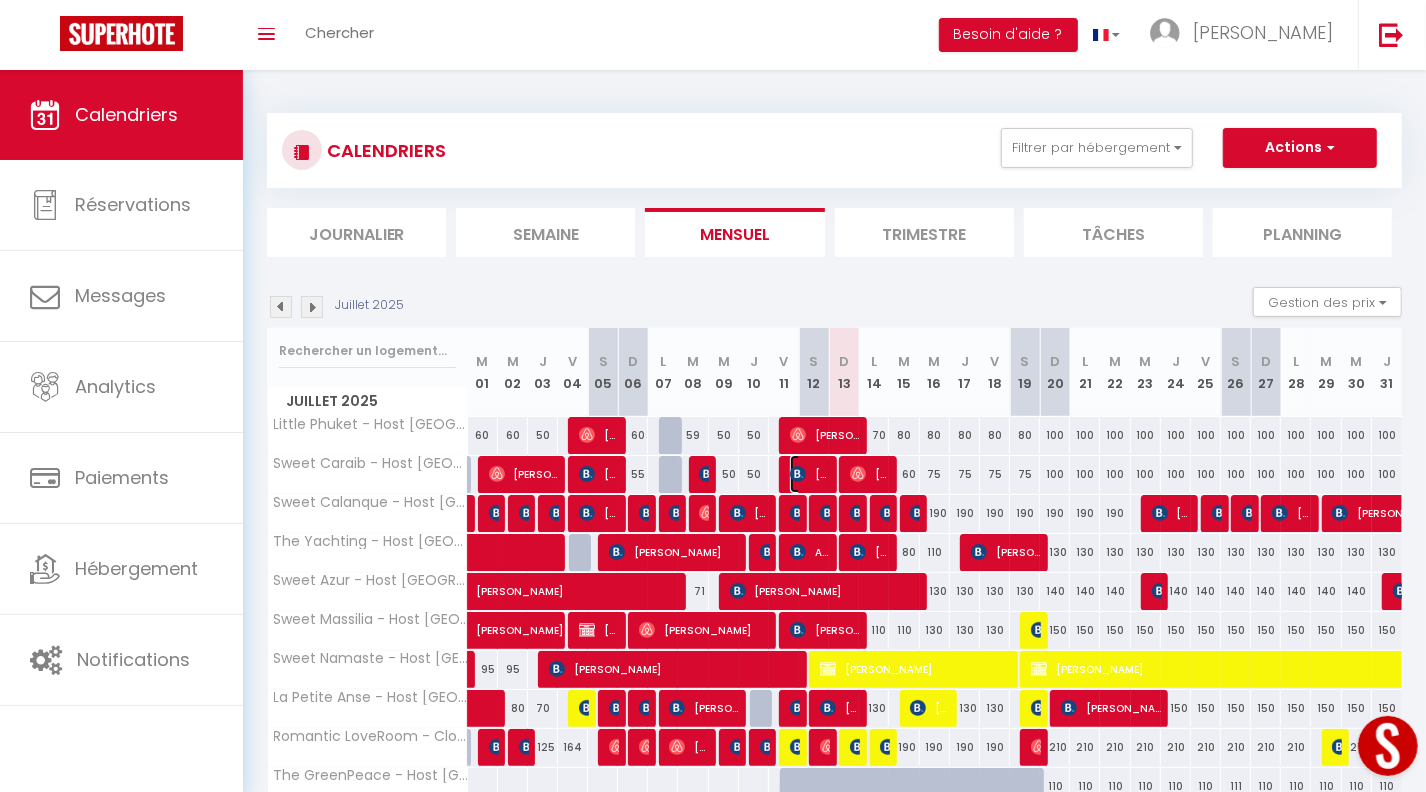click on "[PERSON_NAME]" at bounding box center [810, 474] 